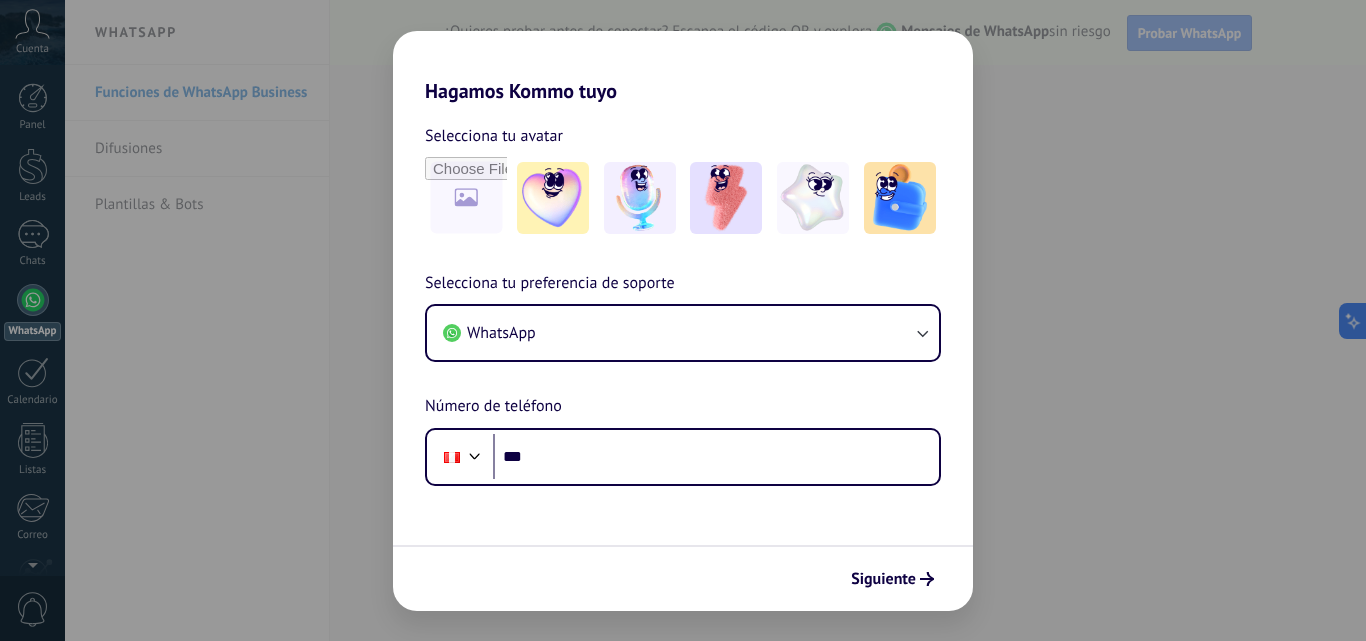 scroll, scrollTop: 0, scrollLeft: 0, axis: both 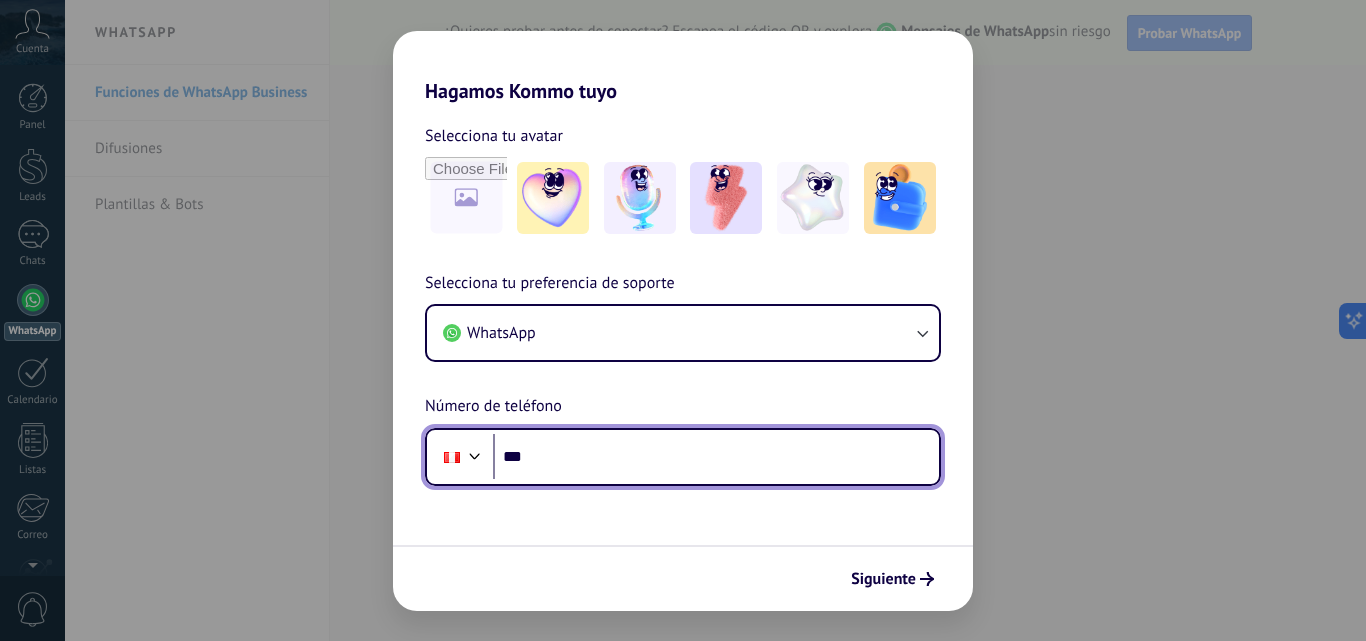 click on "***" at bounding box center [716, 457] 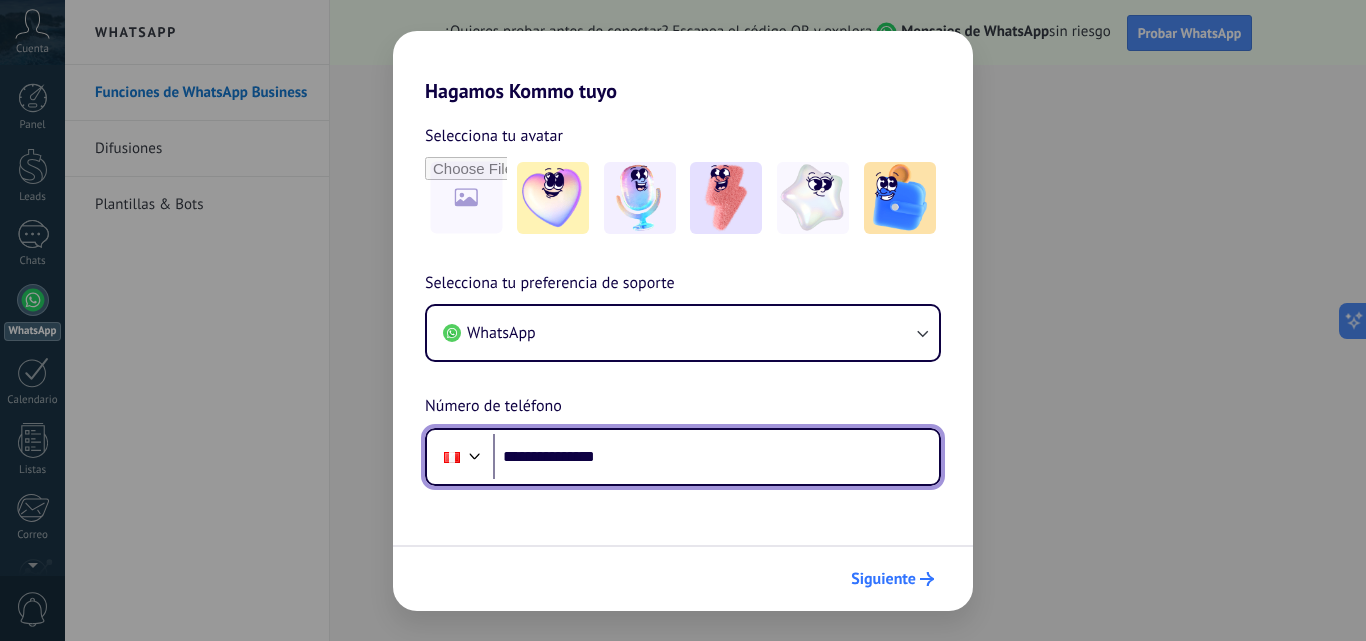 type on "**********" 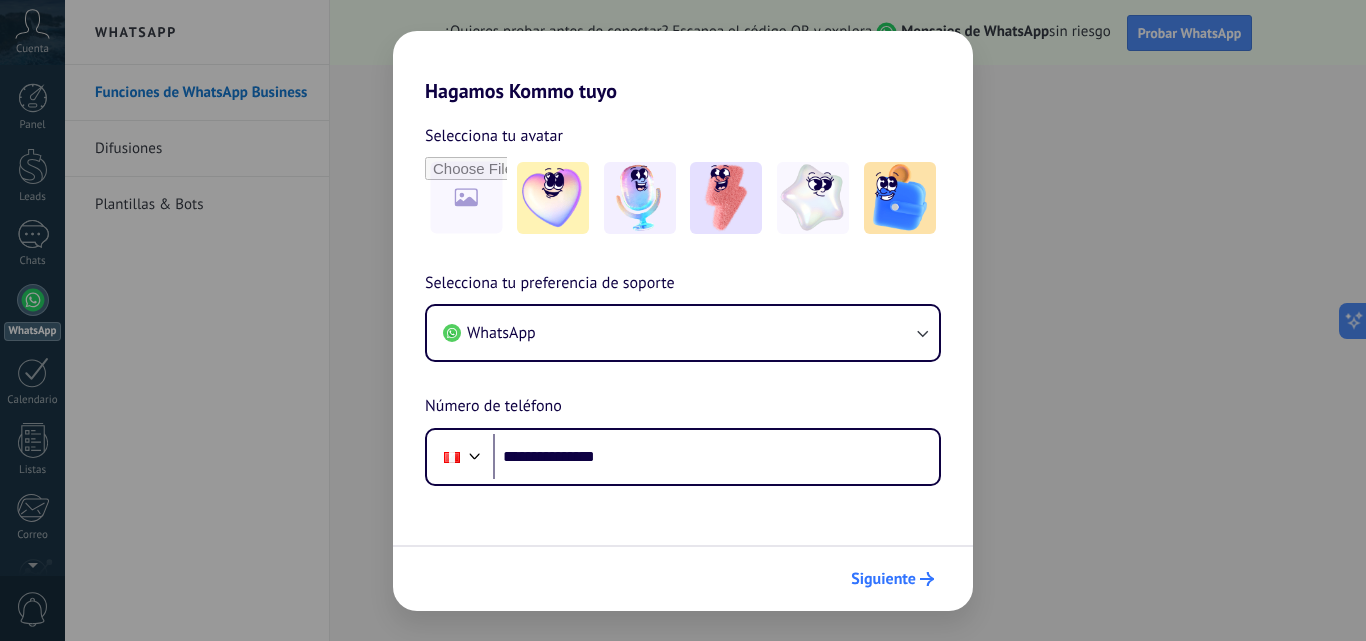 click on "Siguiente" at bounding box center [883, 579] 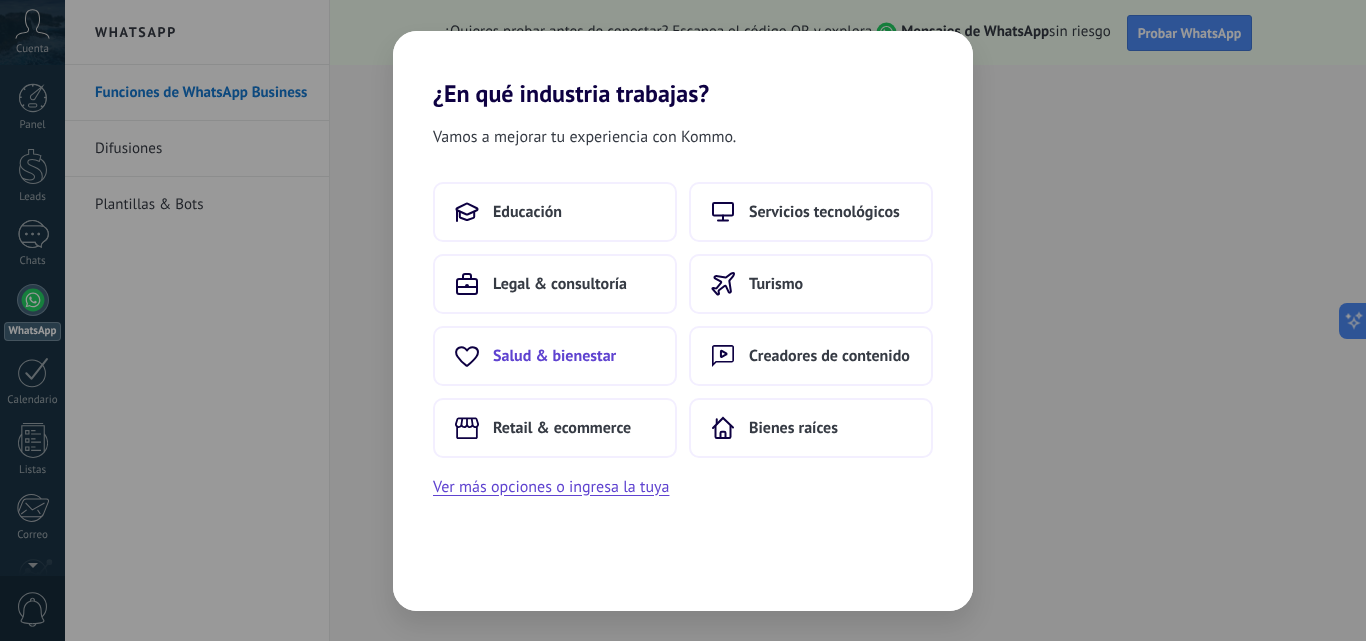 click on "Salud & bienestar" at bounding box center [527, 212] 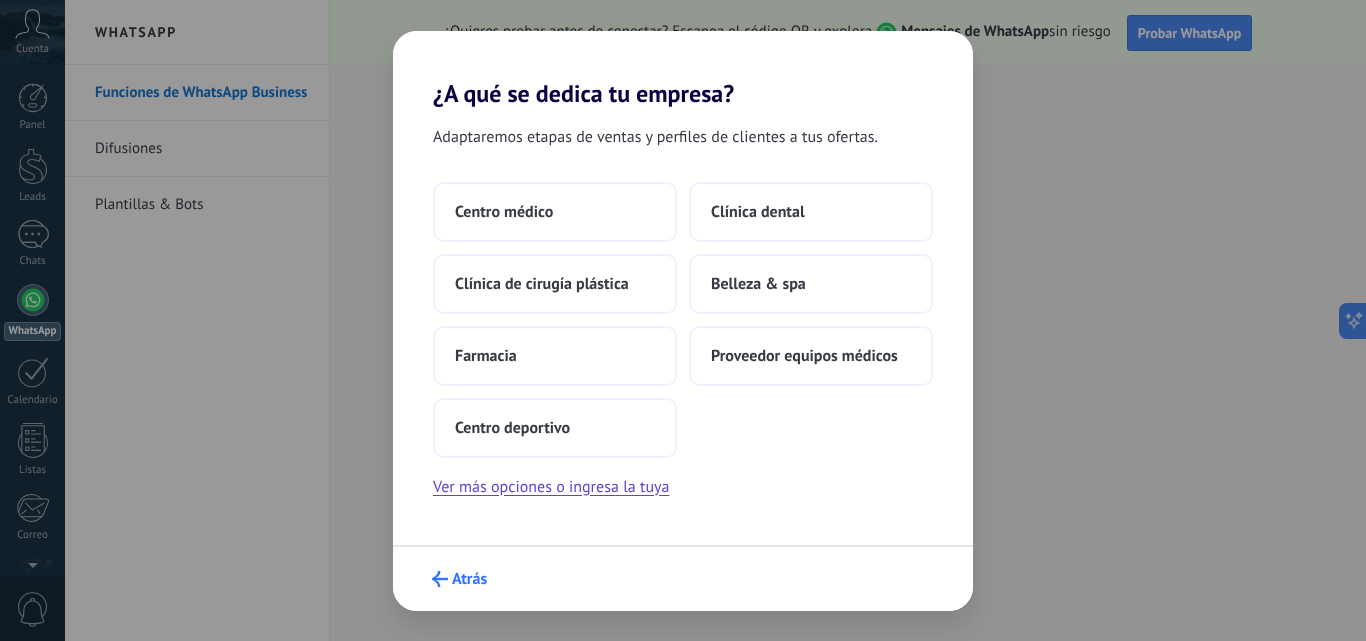 click on "Atrás" at bounding box center (469, 579) 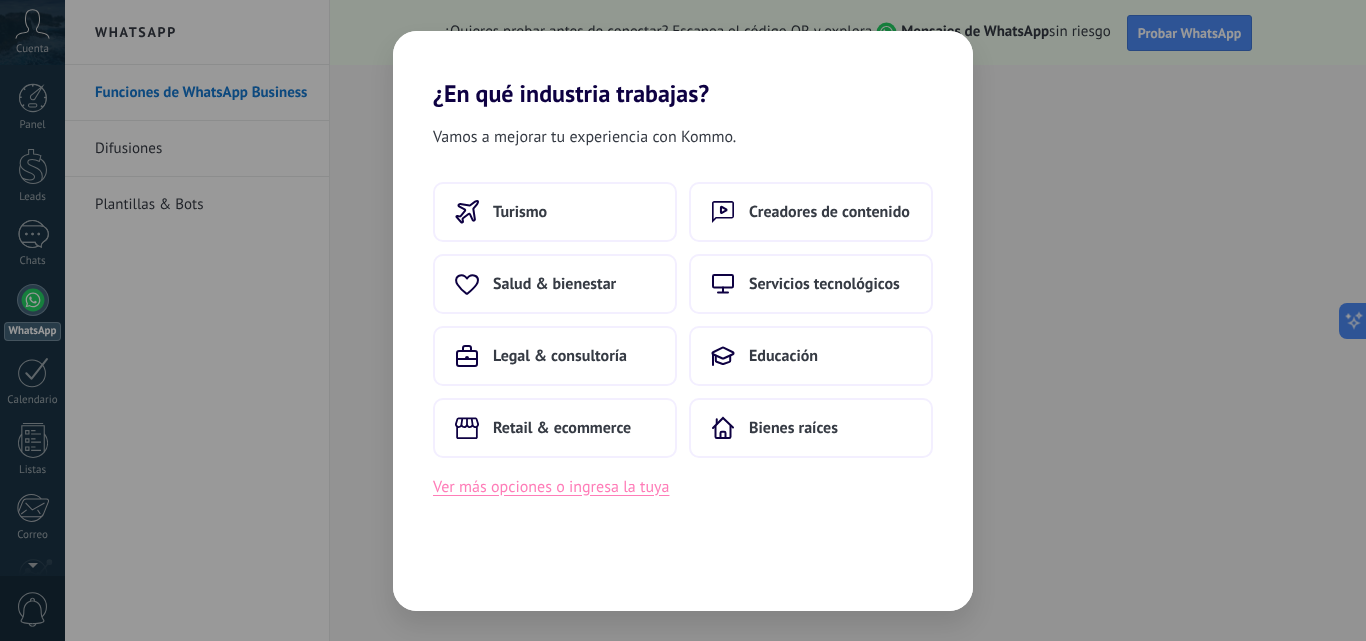 click on "Ver más opciones o ingresa la tuya" at bounding box center (551, 487) 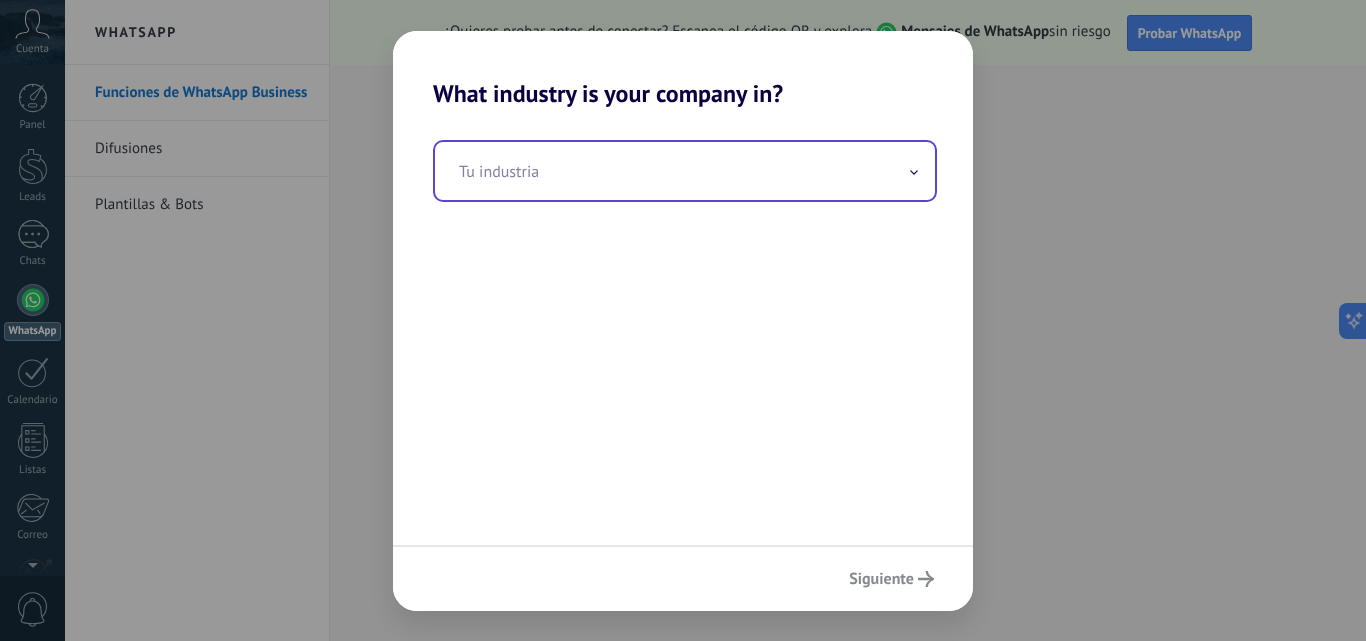 click at bounding box center [685, 171] 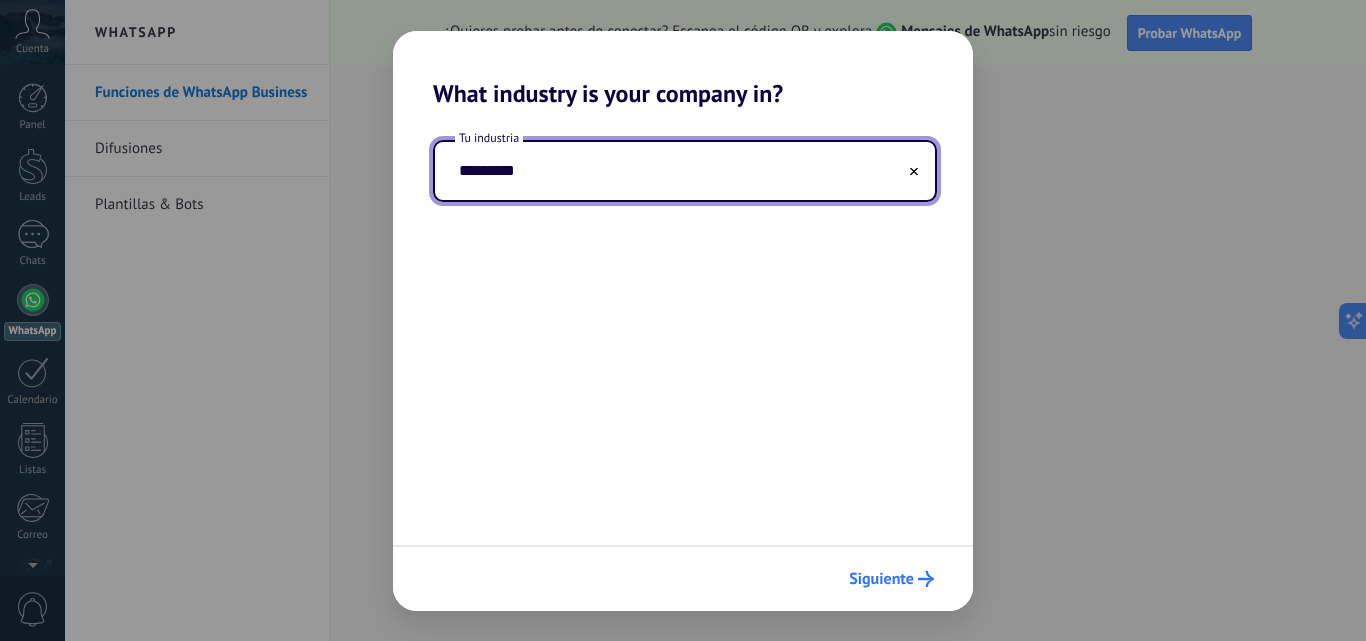 type on "*********" 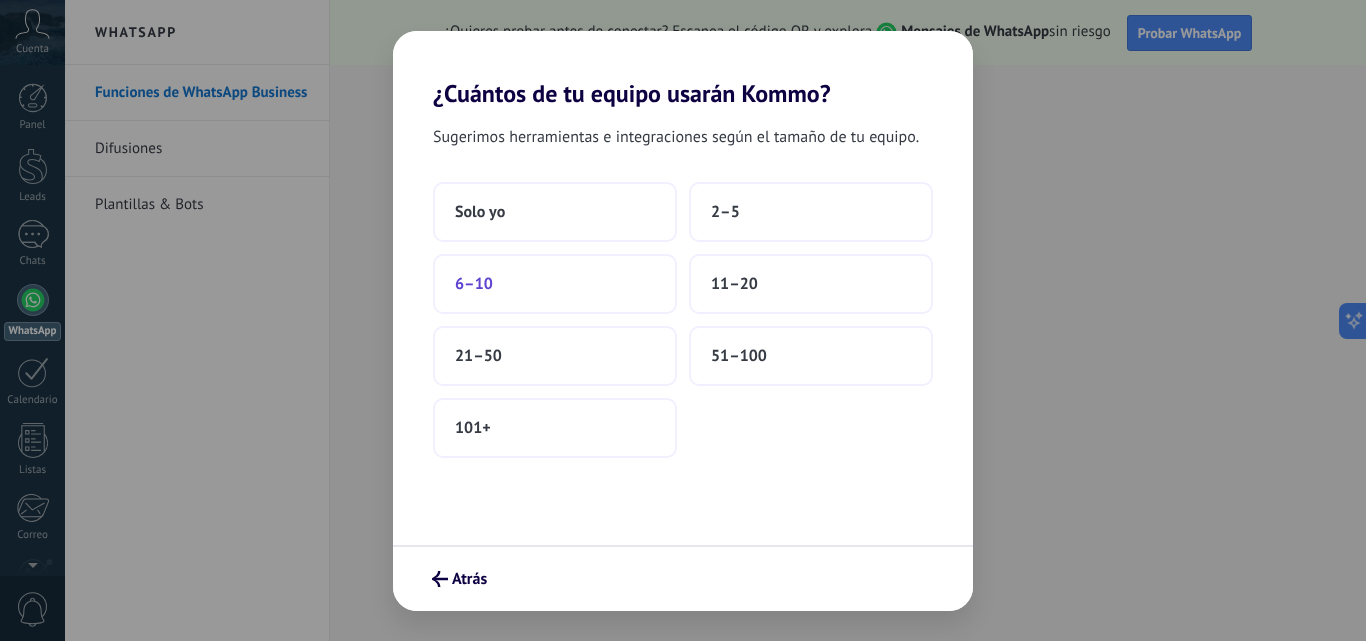 click on "6–10" at bounding box center (555, 284) 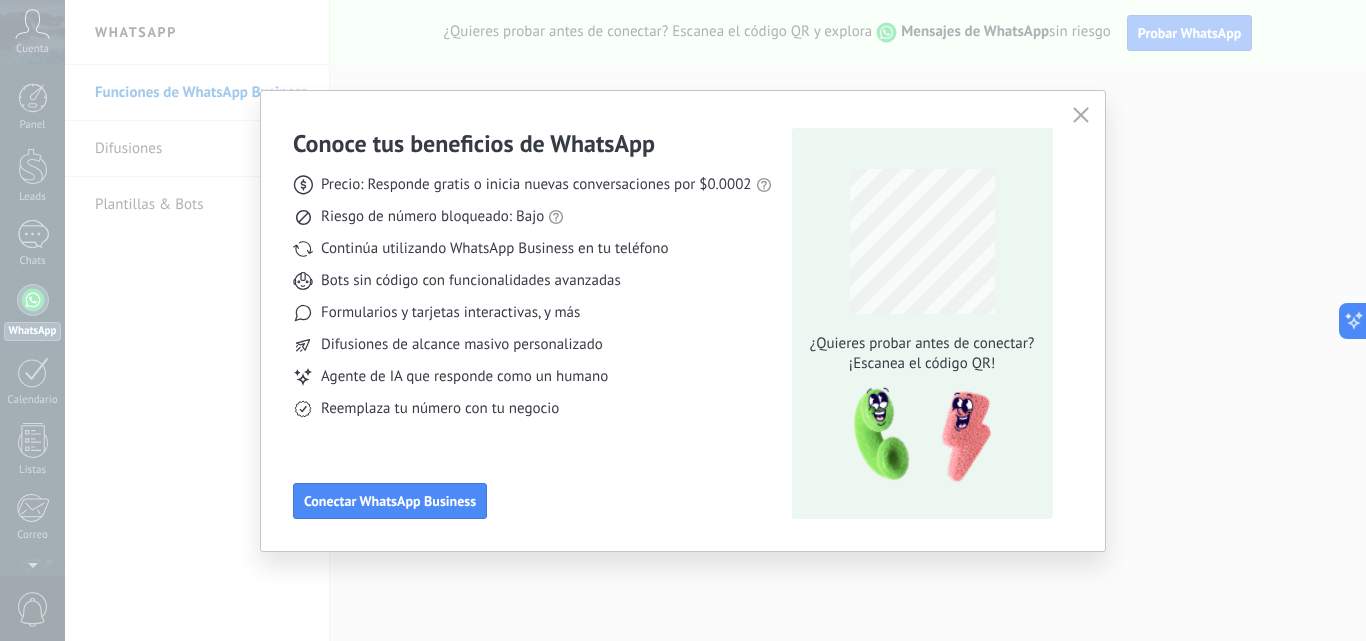 click at bounding box center (1081, 115) 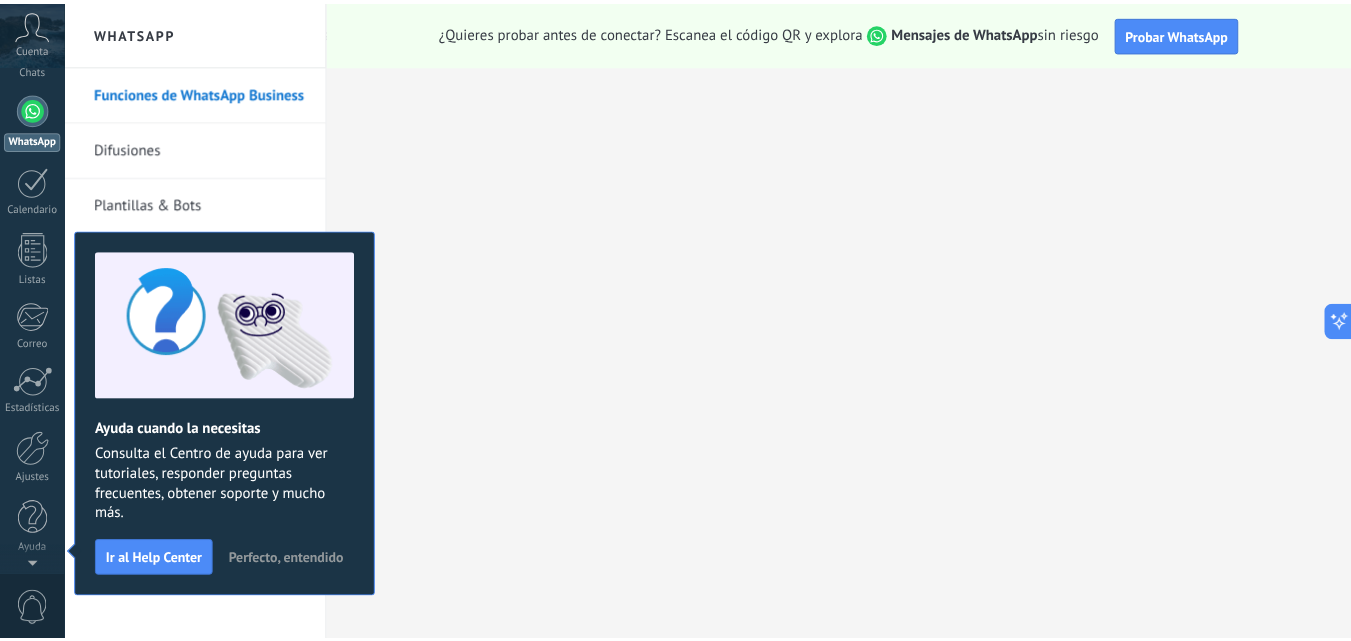 scroll, scrollTop: 0, scrollLeft: 0, axis: both 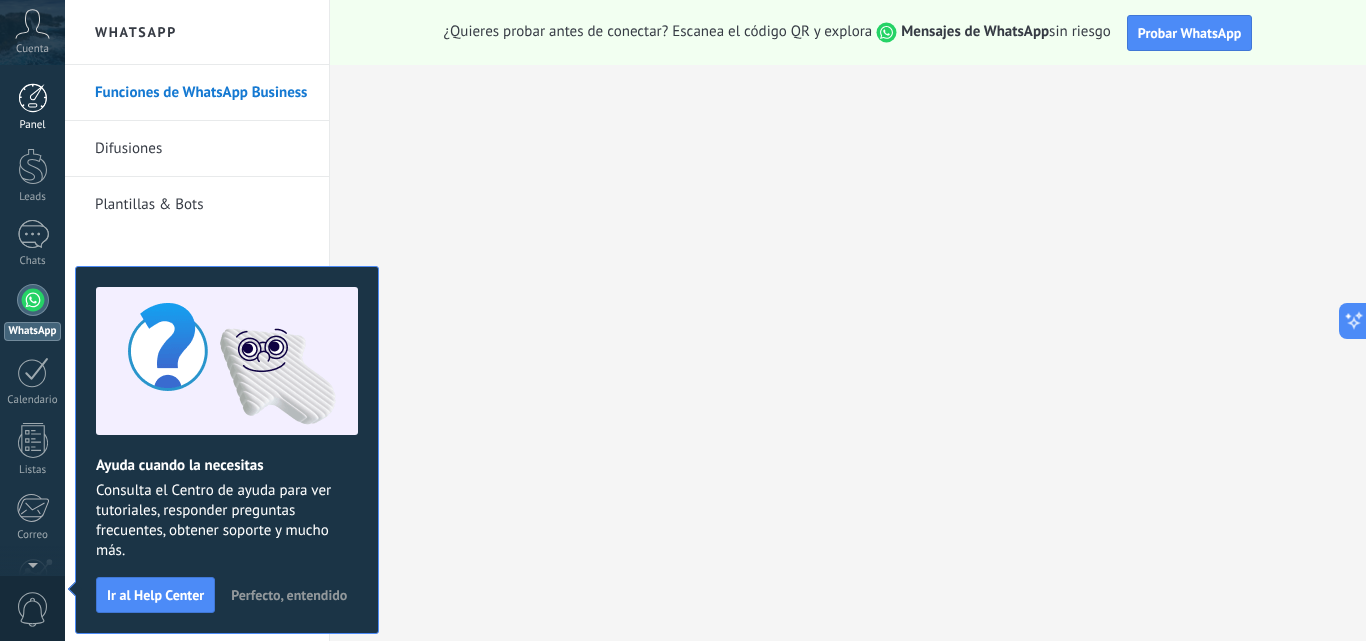 click at bounding box center [33, 98] 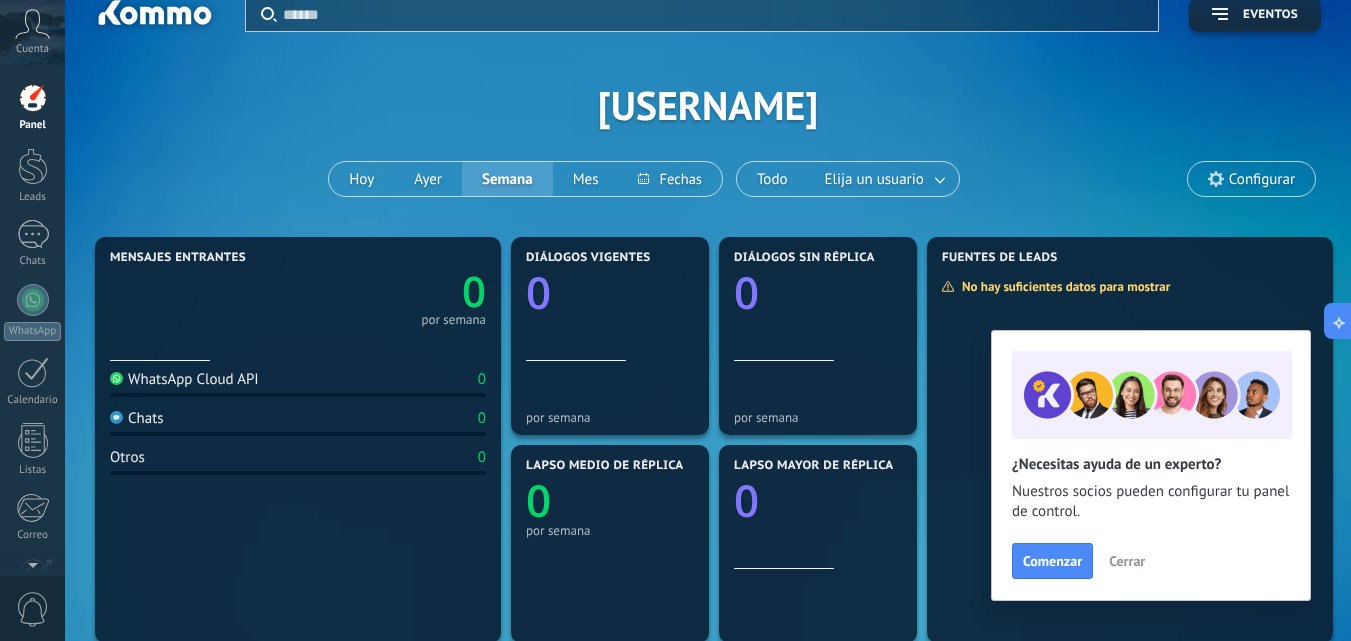 scroll, scrollTop: 18, scrollLeft: 0, axis: vertical 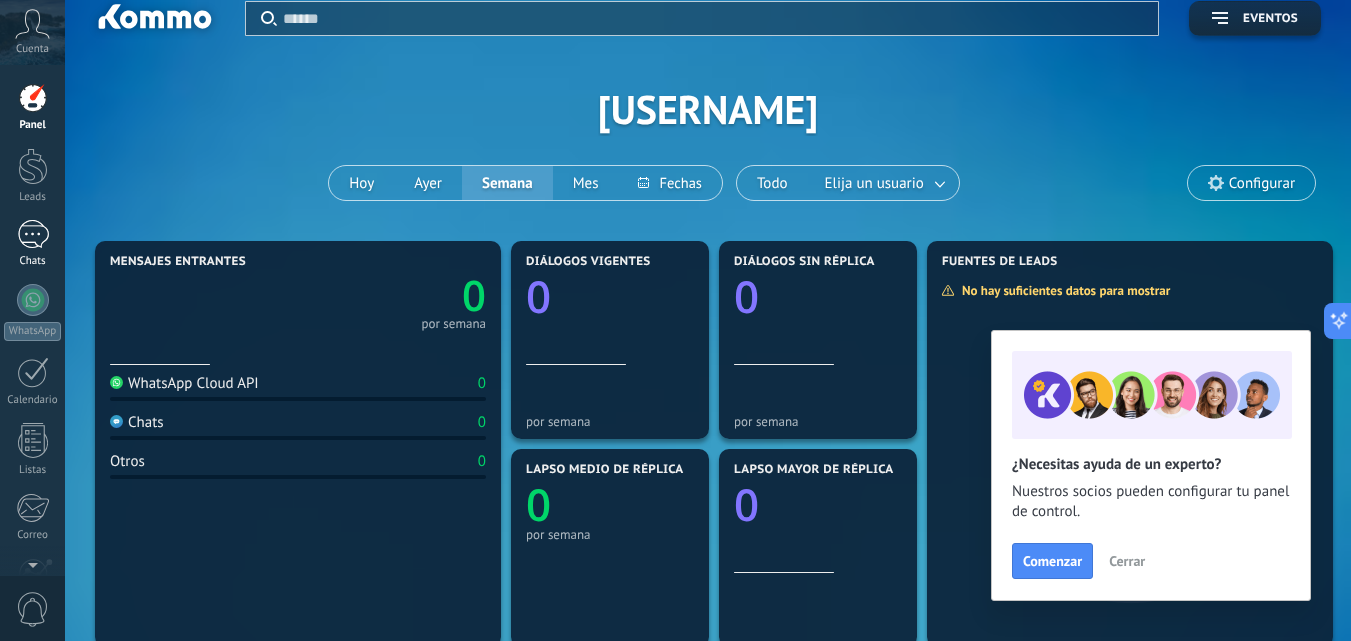 click on "Chats" at bounding box center [32, 244] 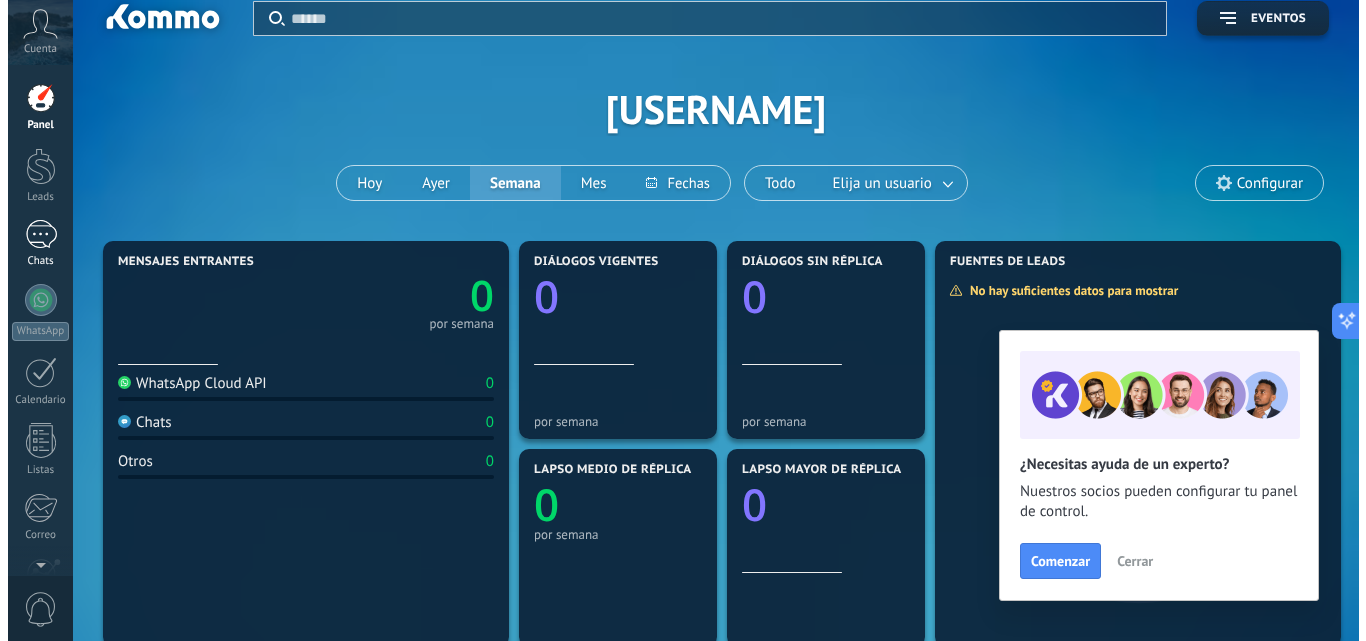 scroll, scrollTop: 0, scrollLeft: 0, axis: both 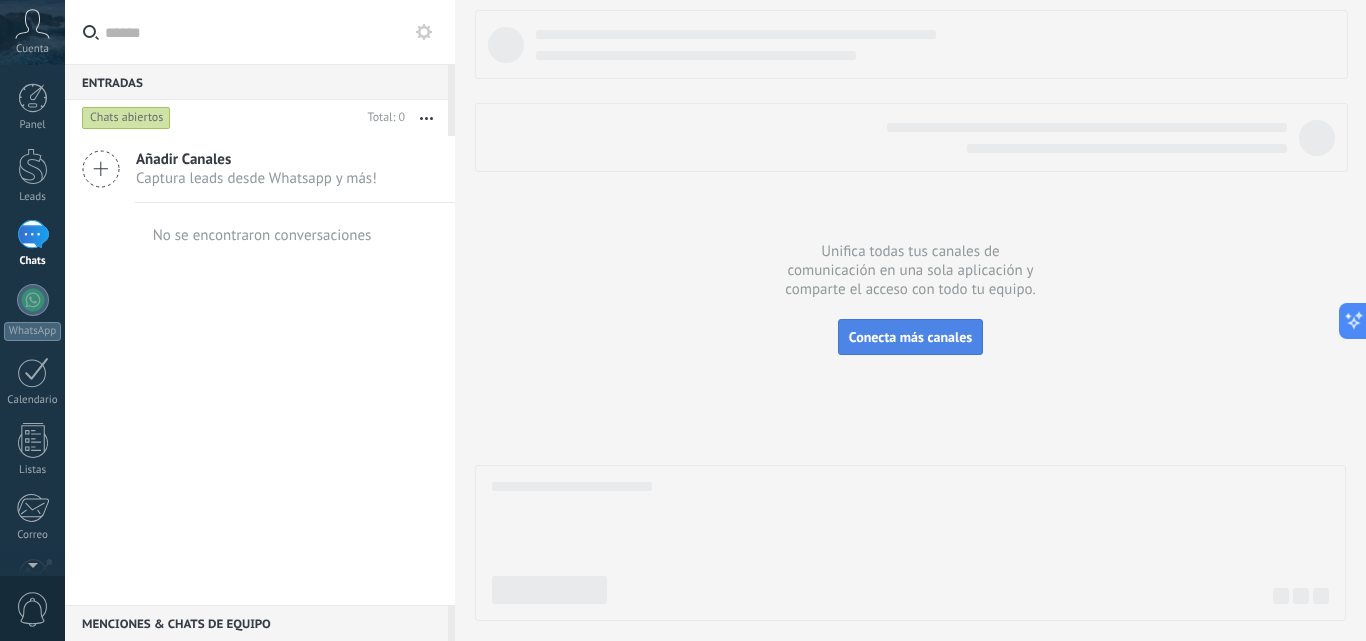 click on "Conecta más canales" at bounding box center (910, 337) 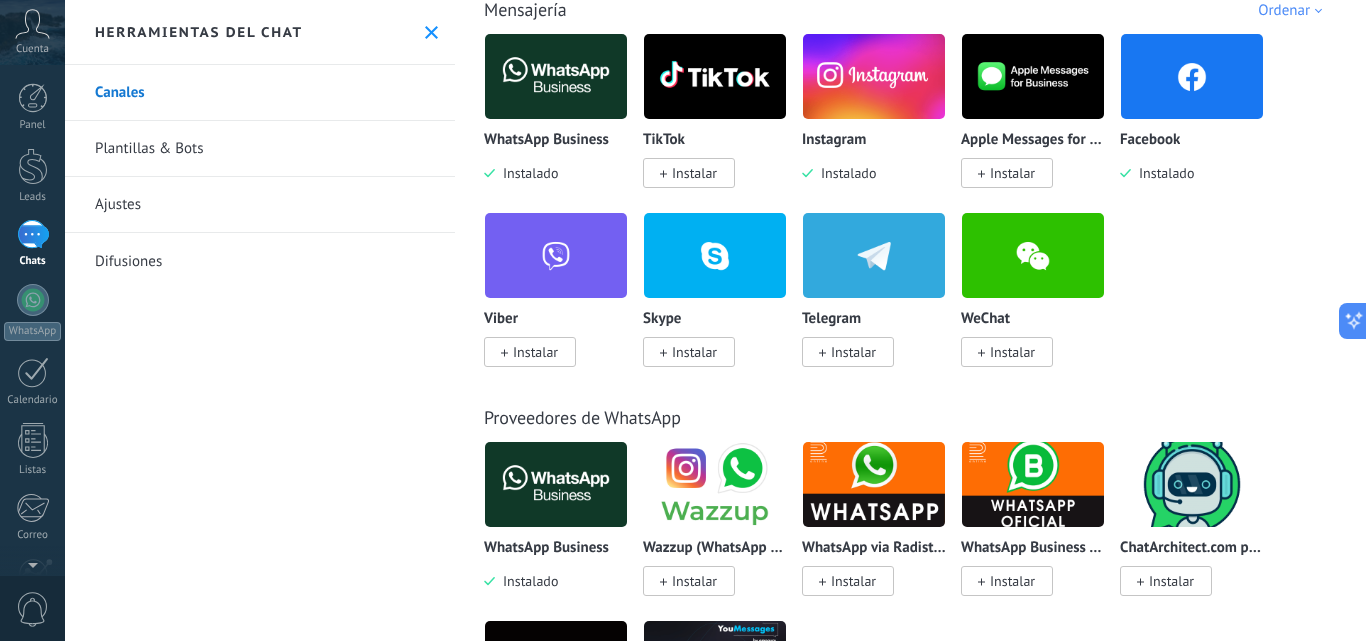 scroll, scrollTop: 0, scrollLeft: 0, axis: both 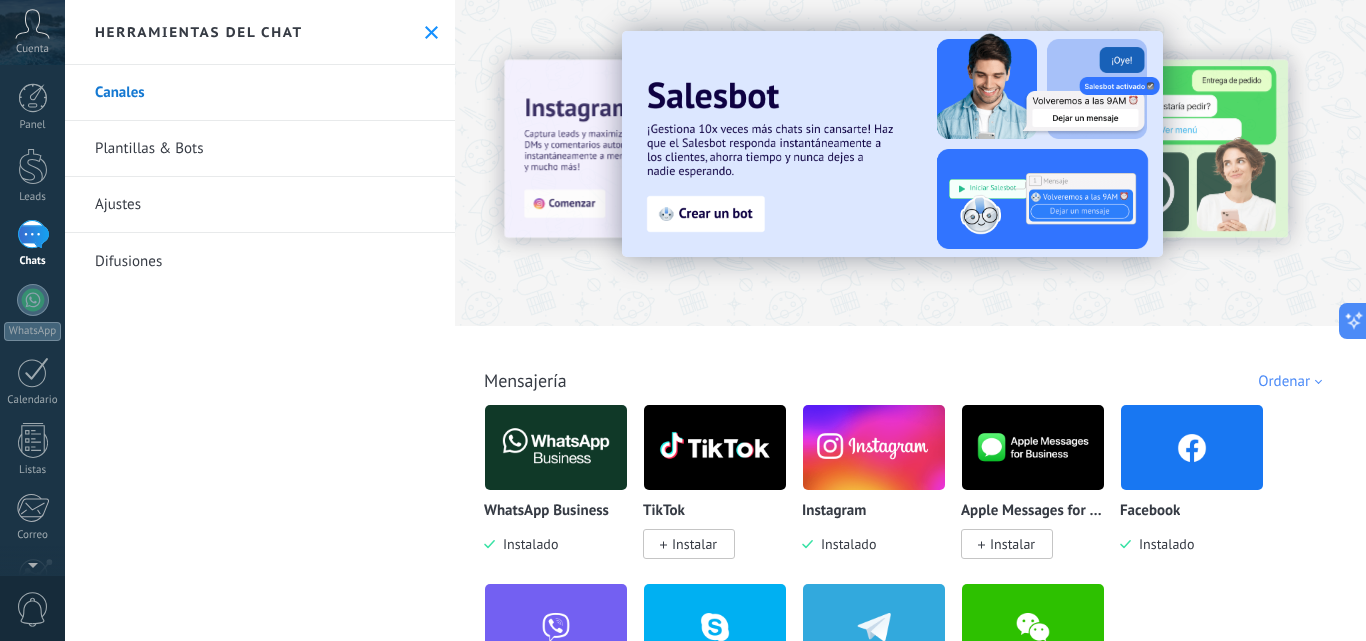 click at bounding box center [892, 144] 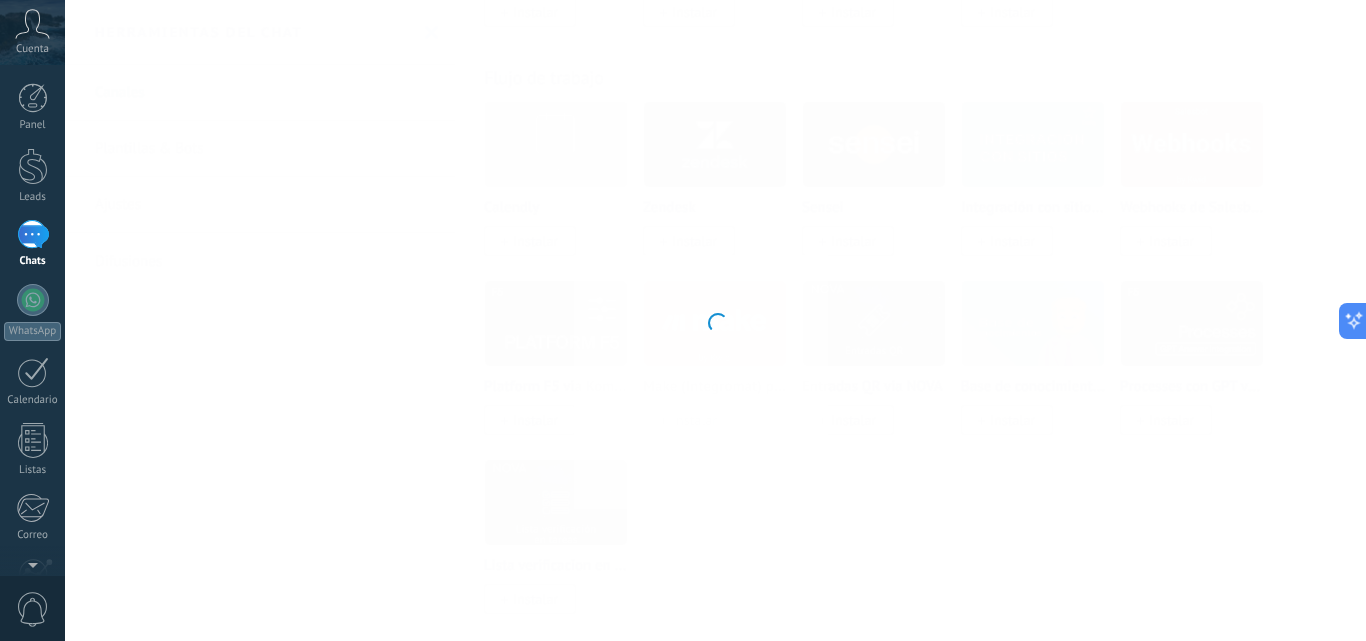 scroll, scrollTop: 2784, scrollLeft: 0, axis: vertical 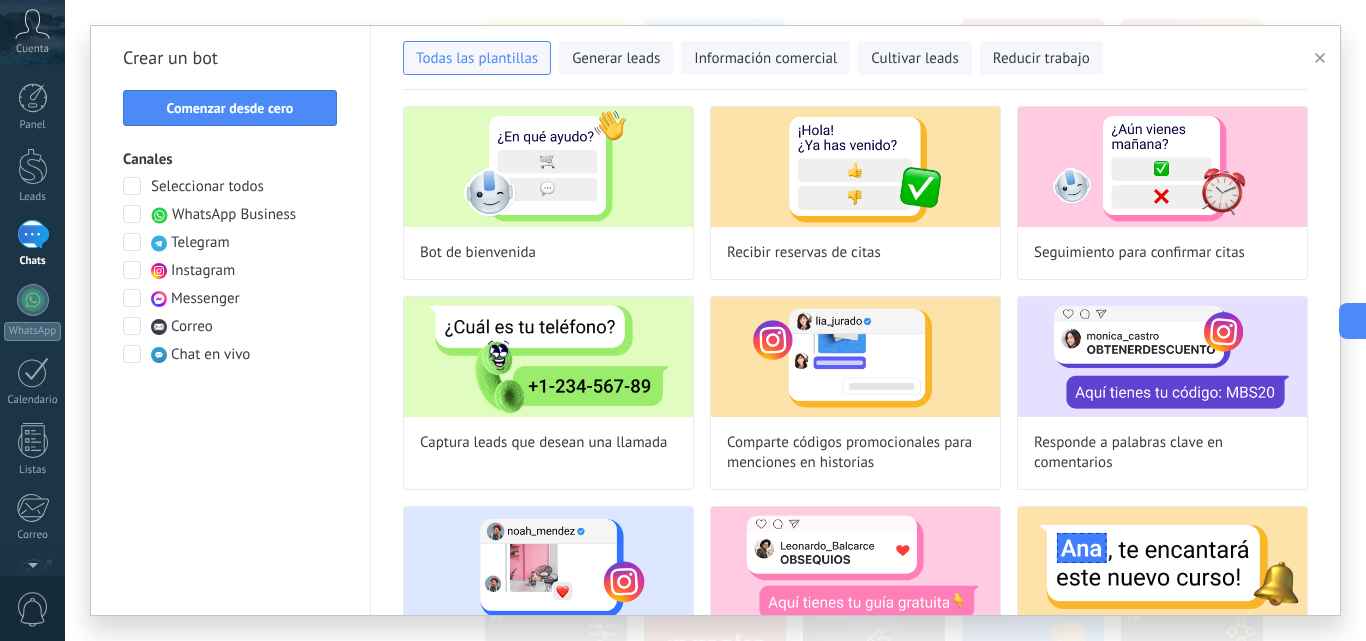 click on "WhatsApp Business" at bounding box center (234, 215) 